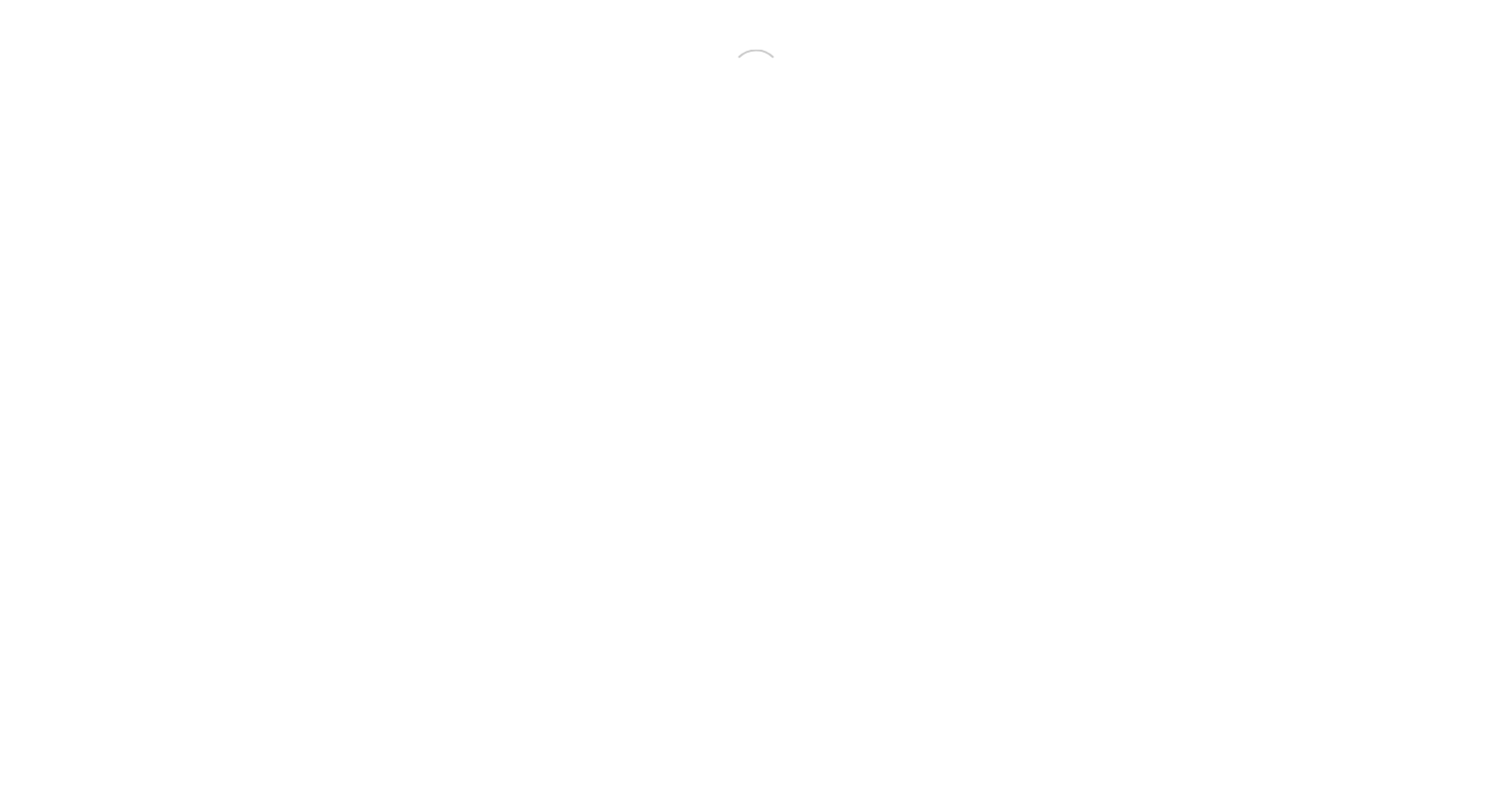 scroll, scrollTop: 0, scrollLeft: 0, axis: both 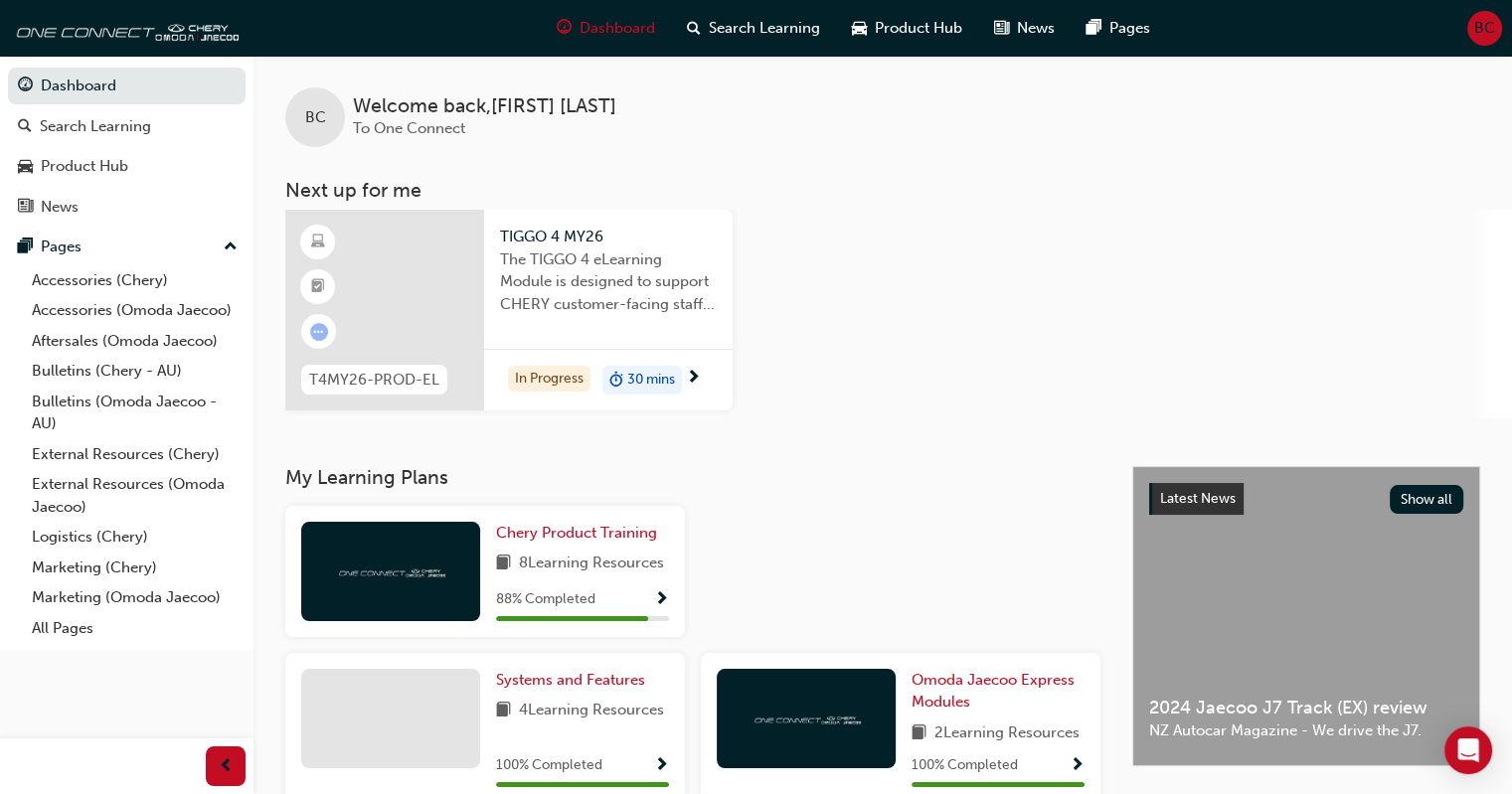 click at bounding box center (385, 310) 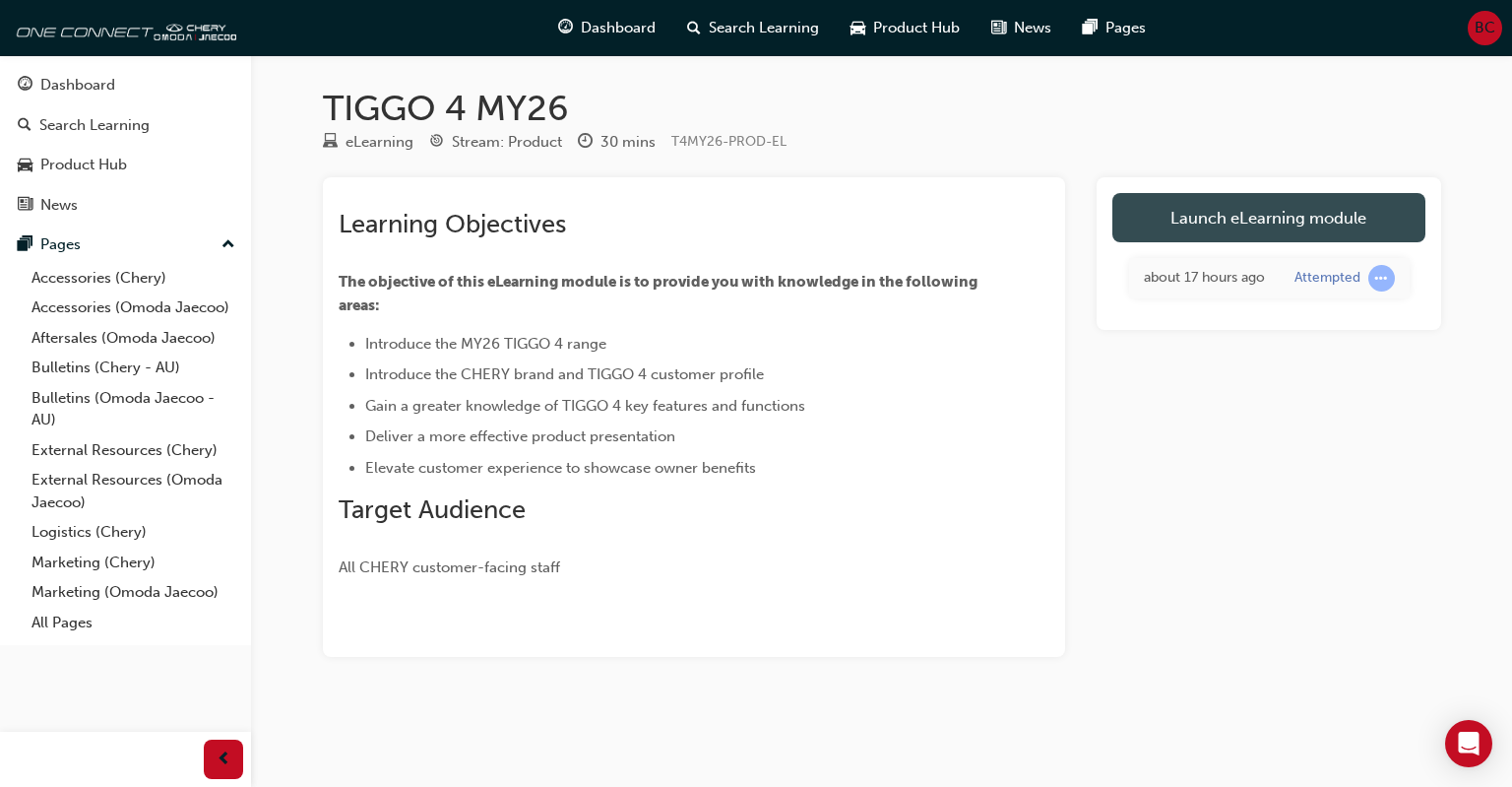 click on "Launch eLearning module" at bounding box center (1269, 218) 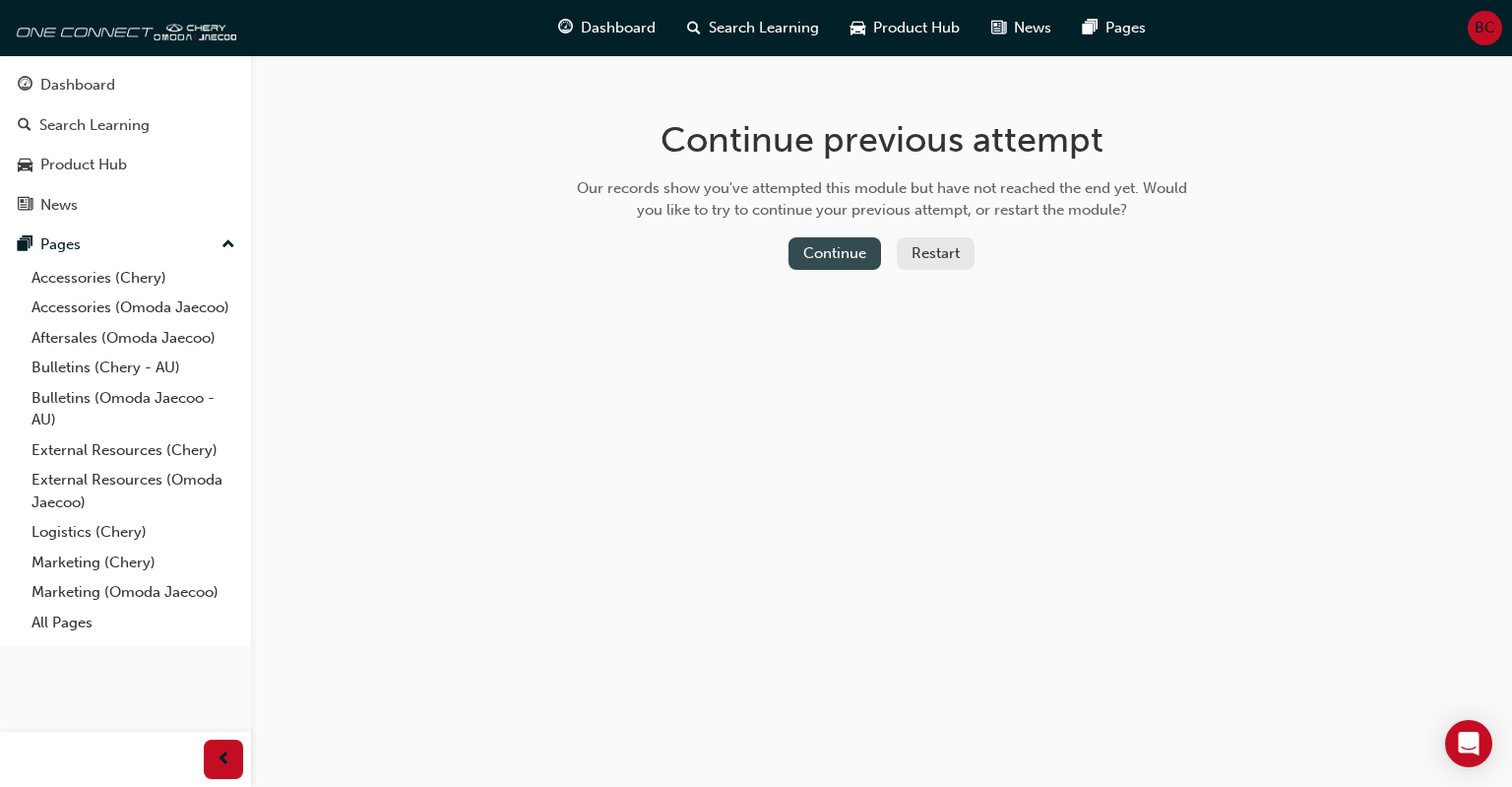 click on "Continue" at bounding box center [835, 253] 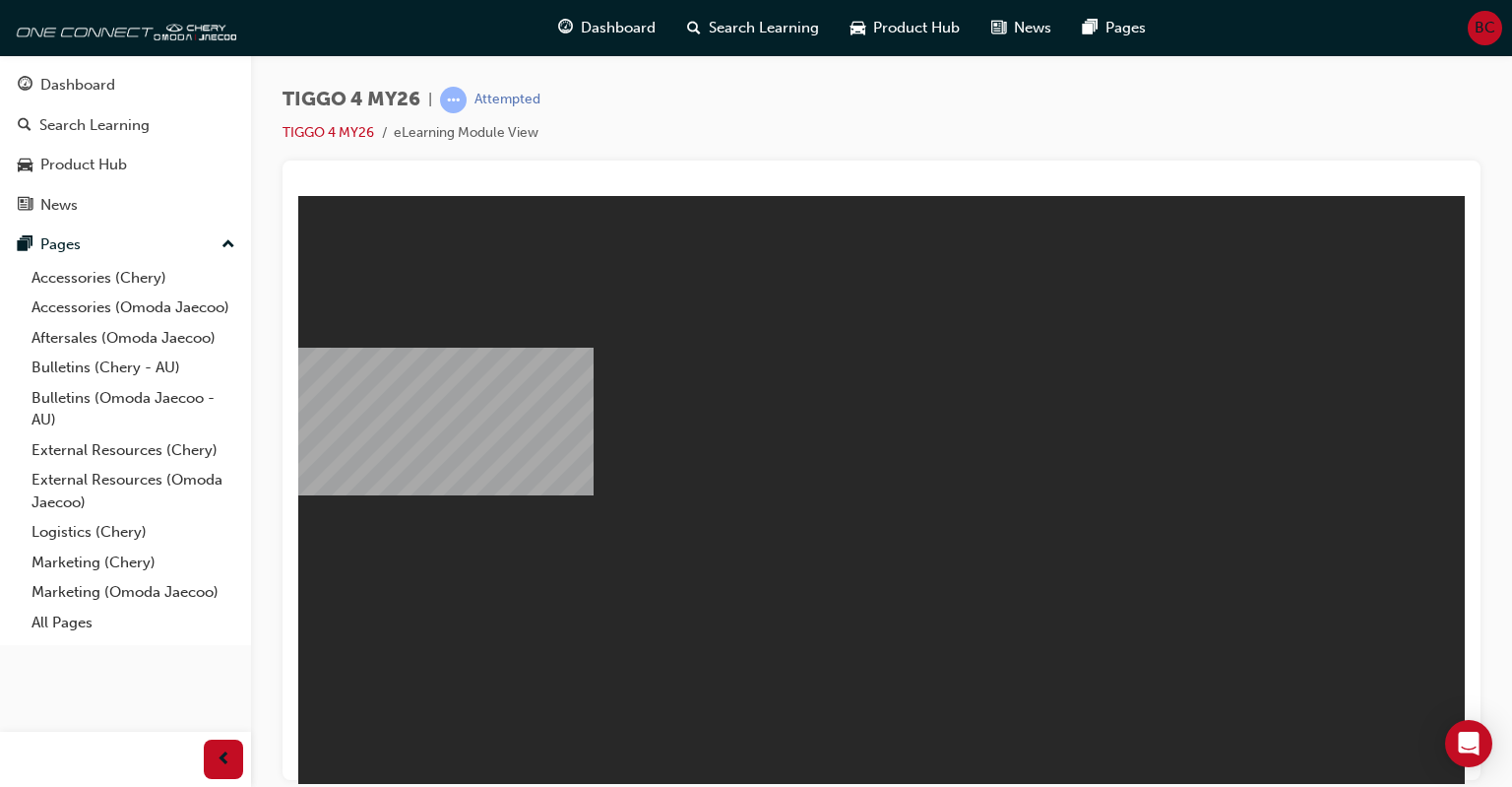 scroll, scrollTop: 0, scrollLeft: 0, axis: both 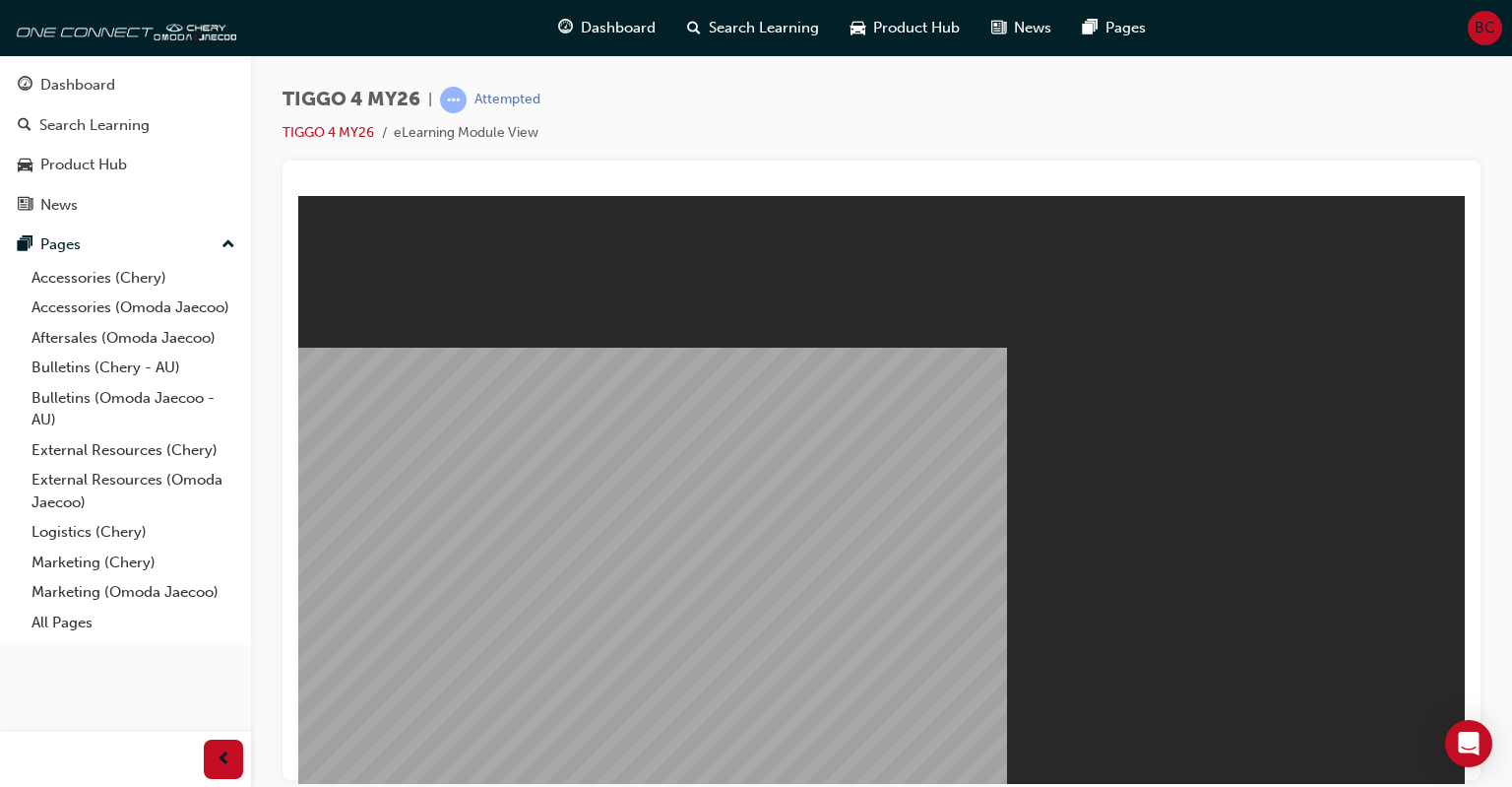 click on "Resume" at bounding box center [336, 979] 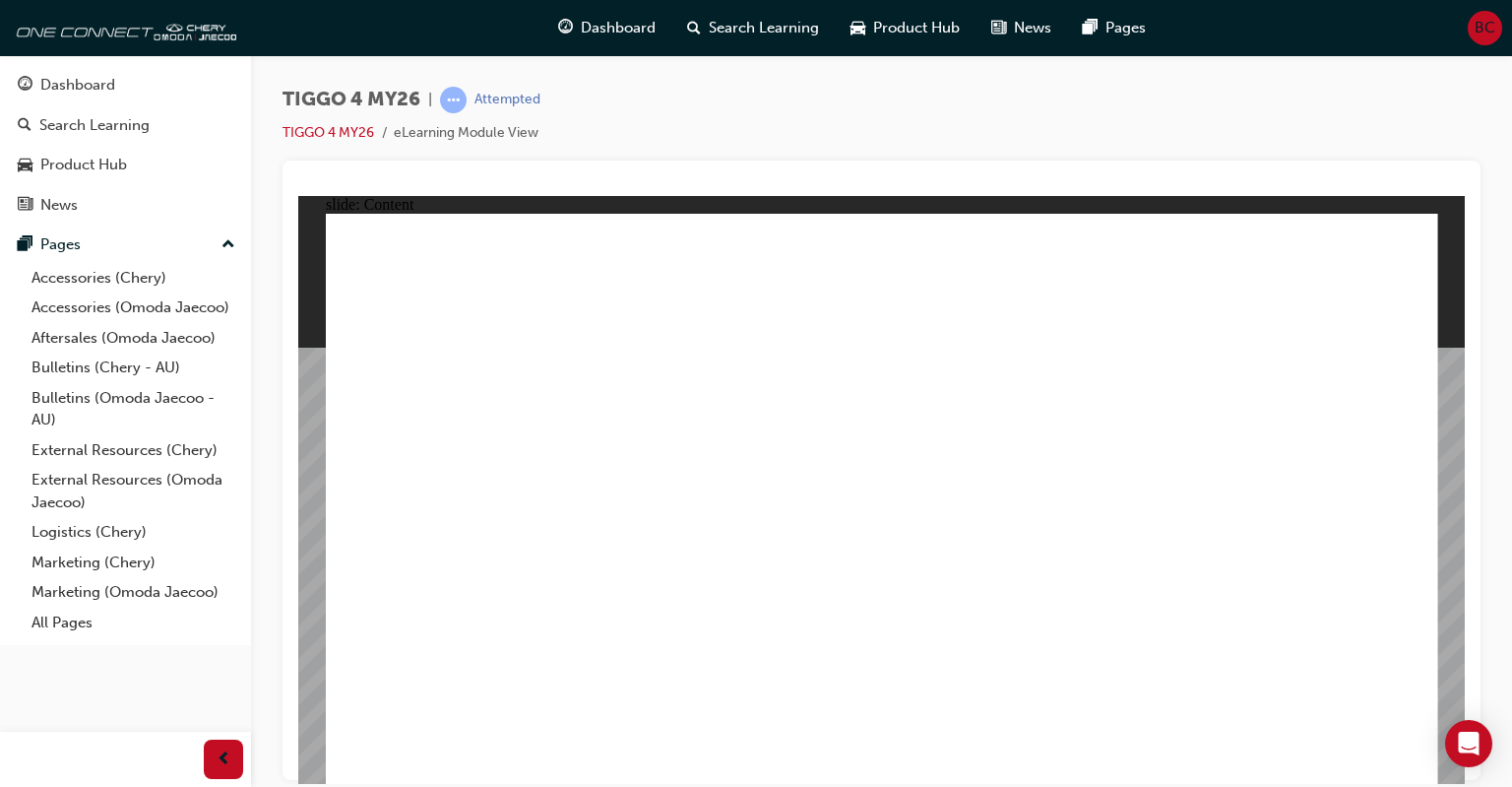 drag, startPoint x: 1398, startPoint y: 763, endPoint x: 1391, endPoint y: 754, distance: 11.401754 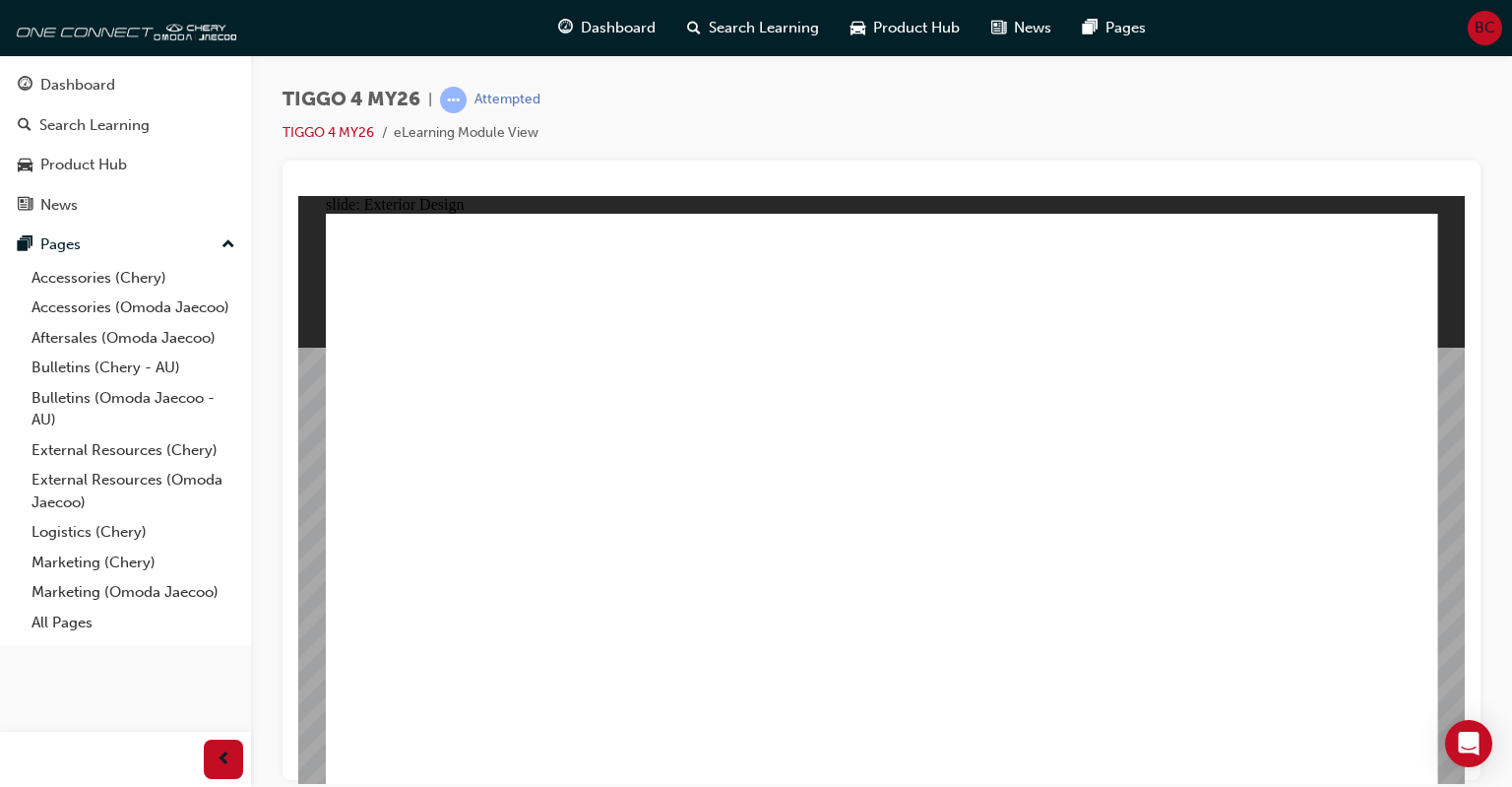 click 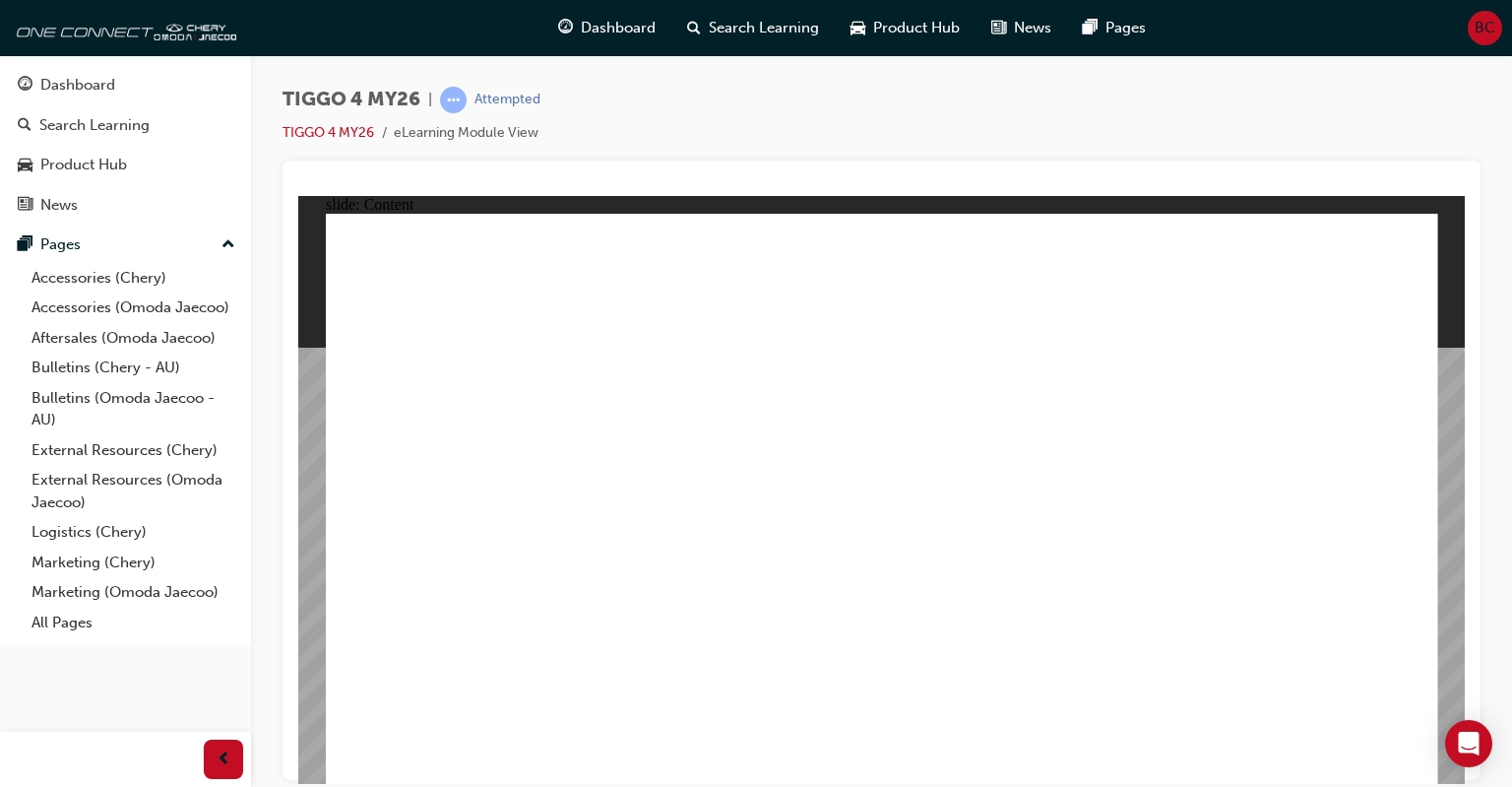 click 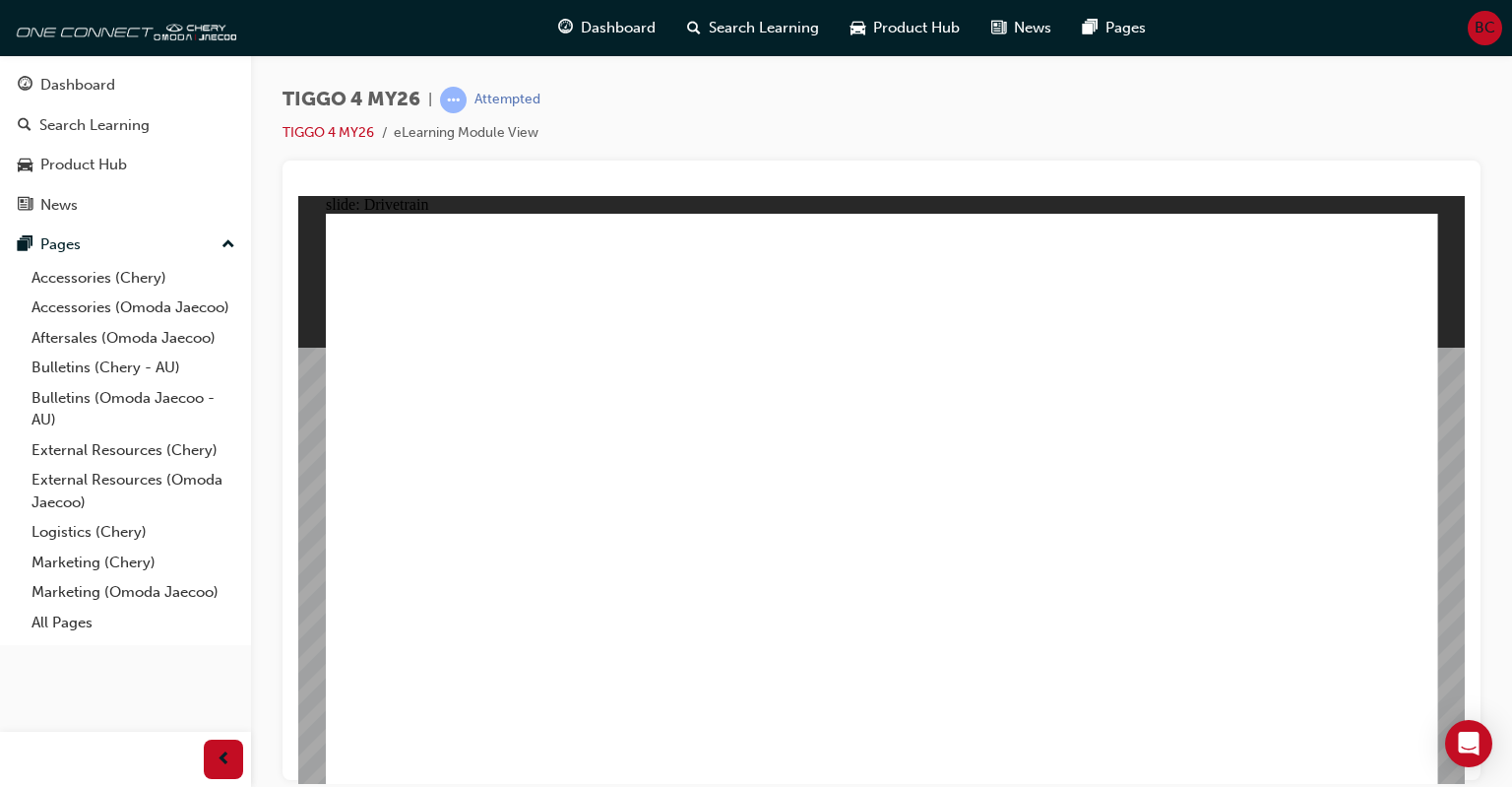 click 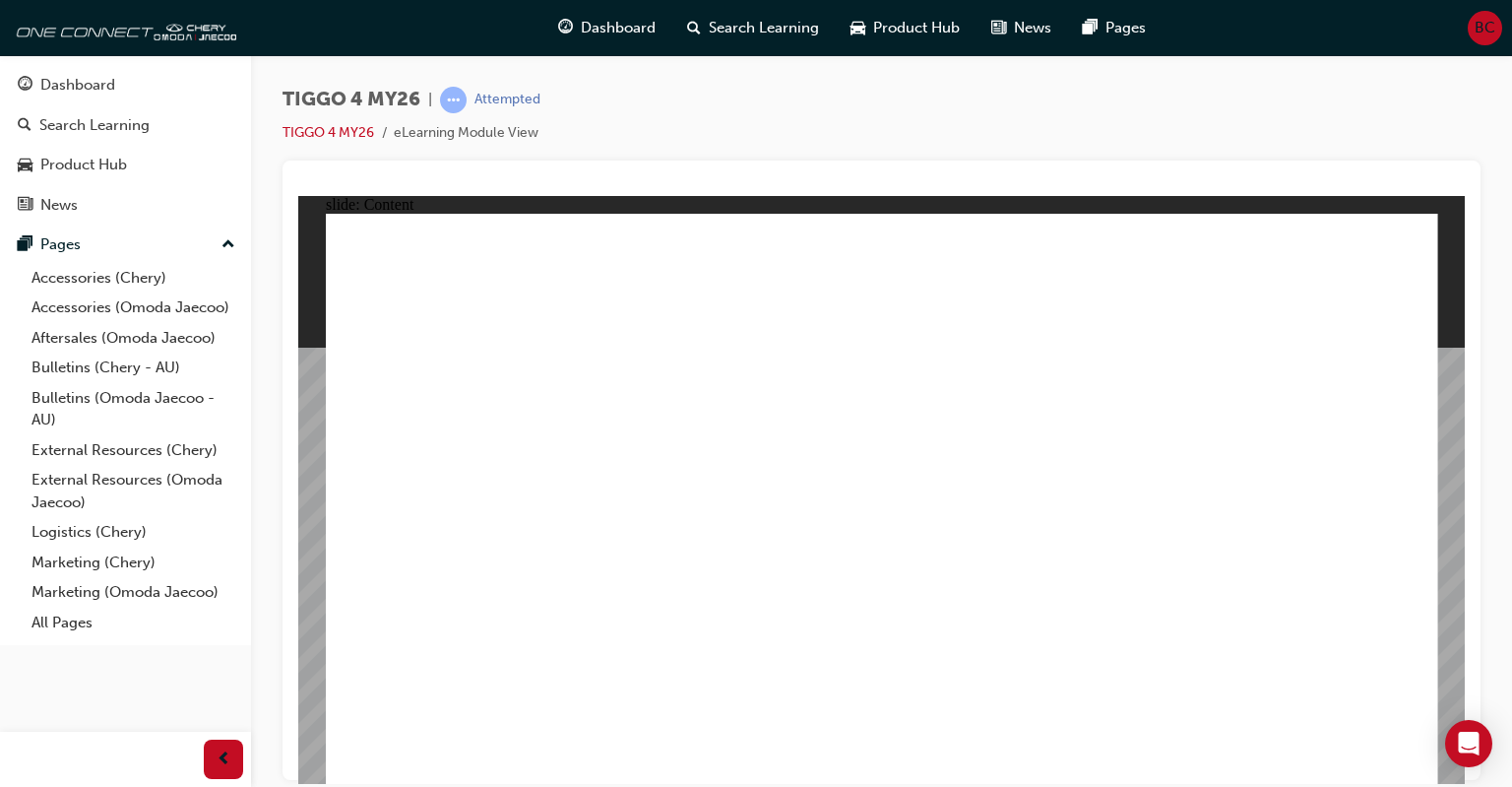 click 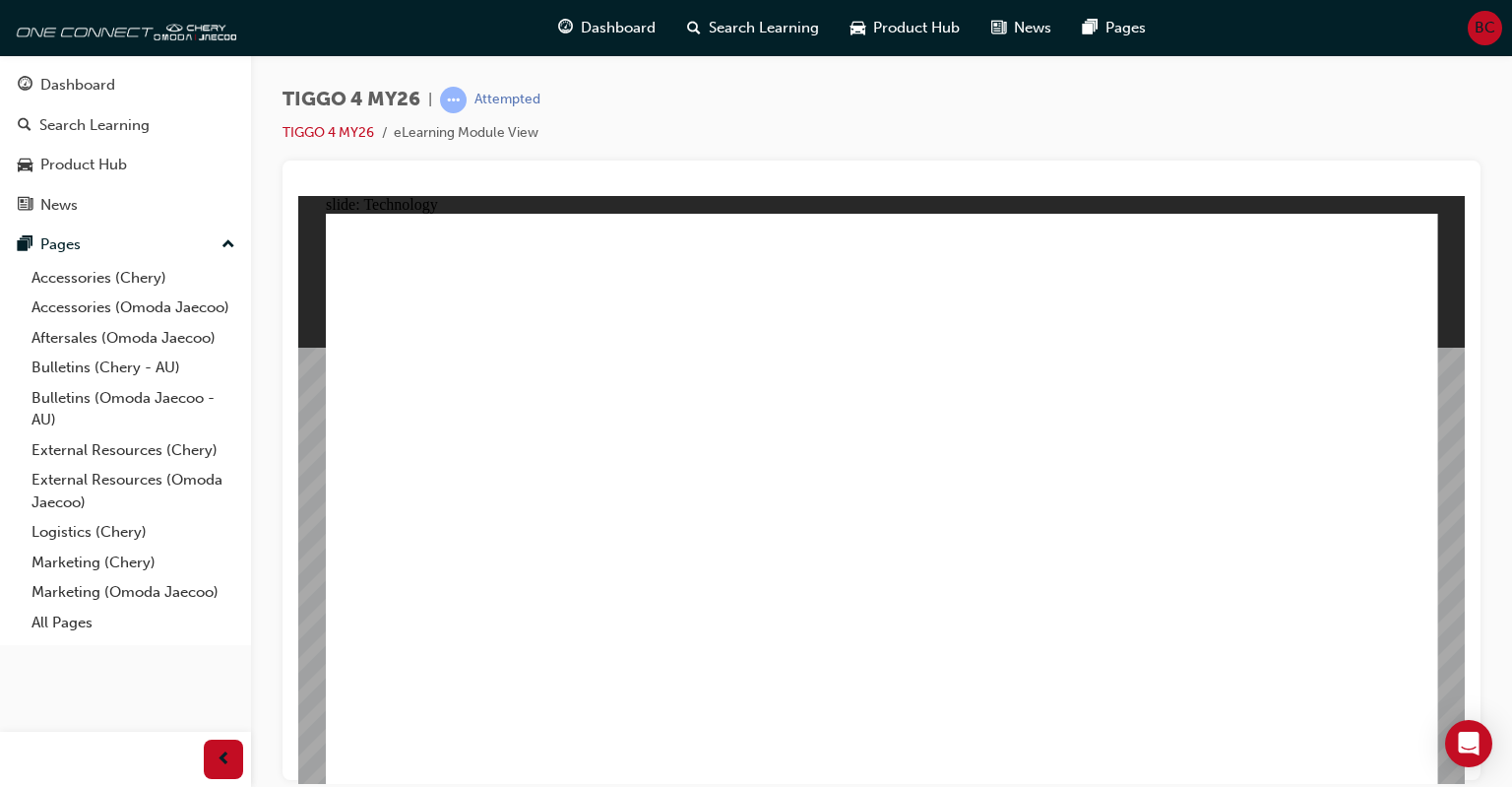 click 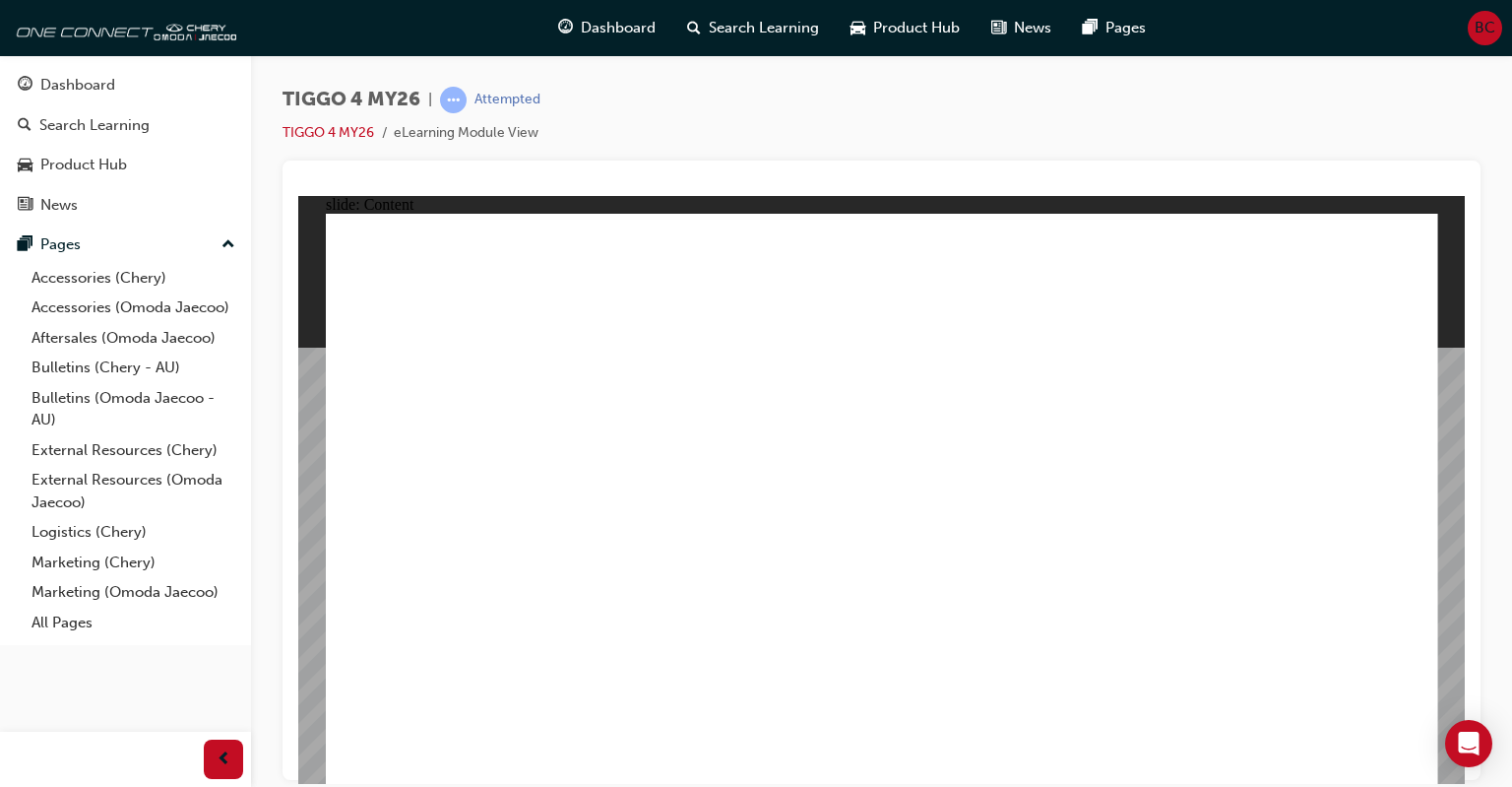 click 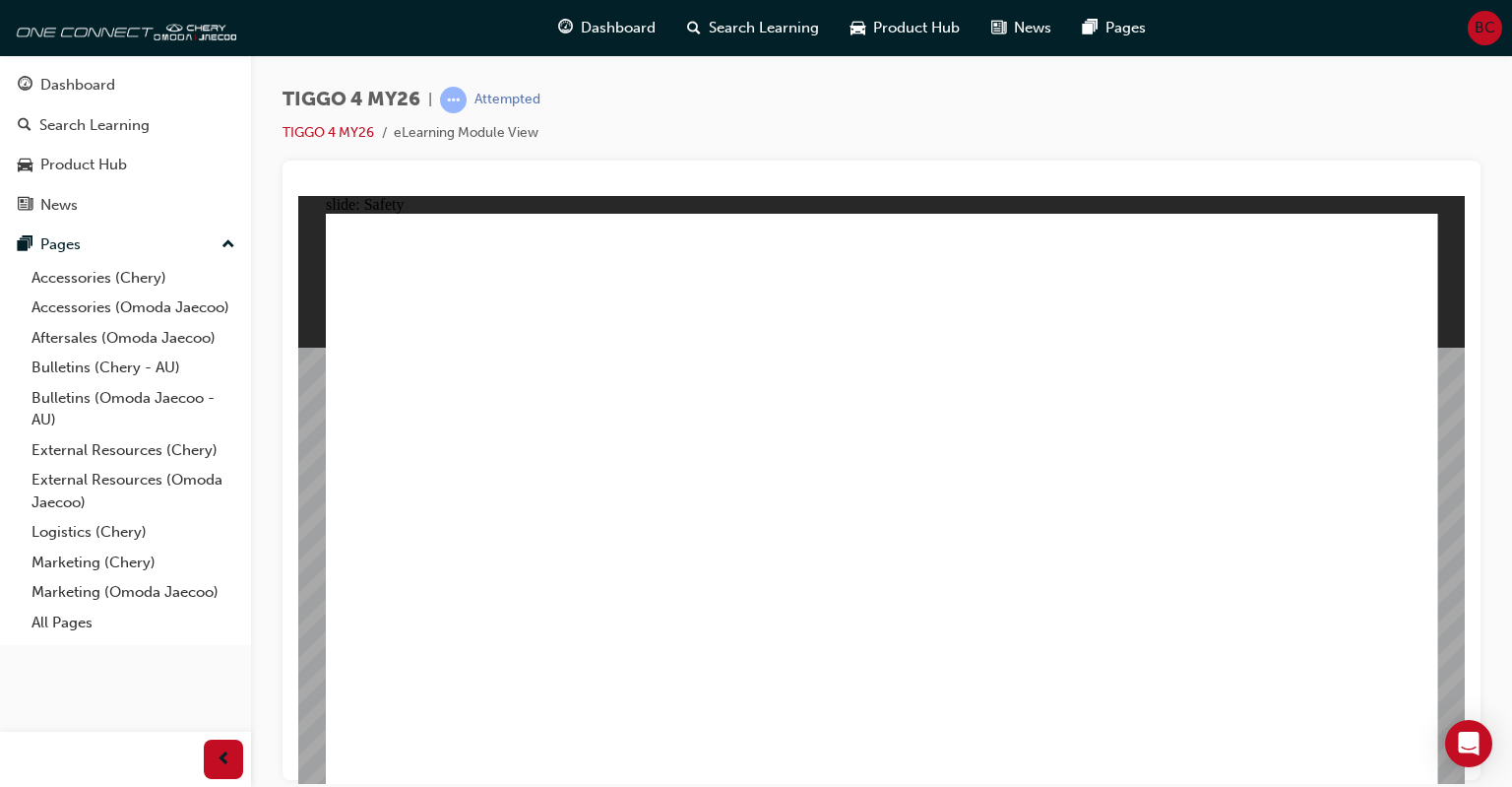 click 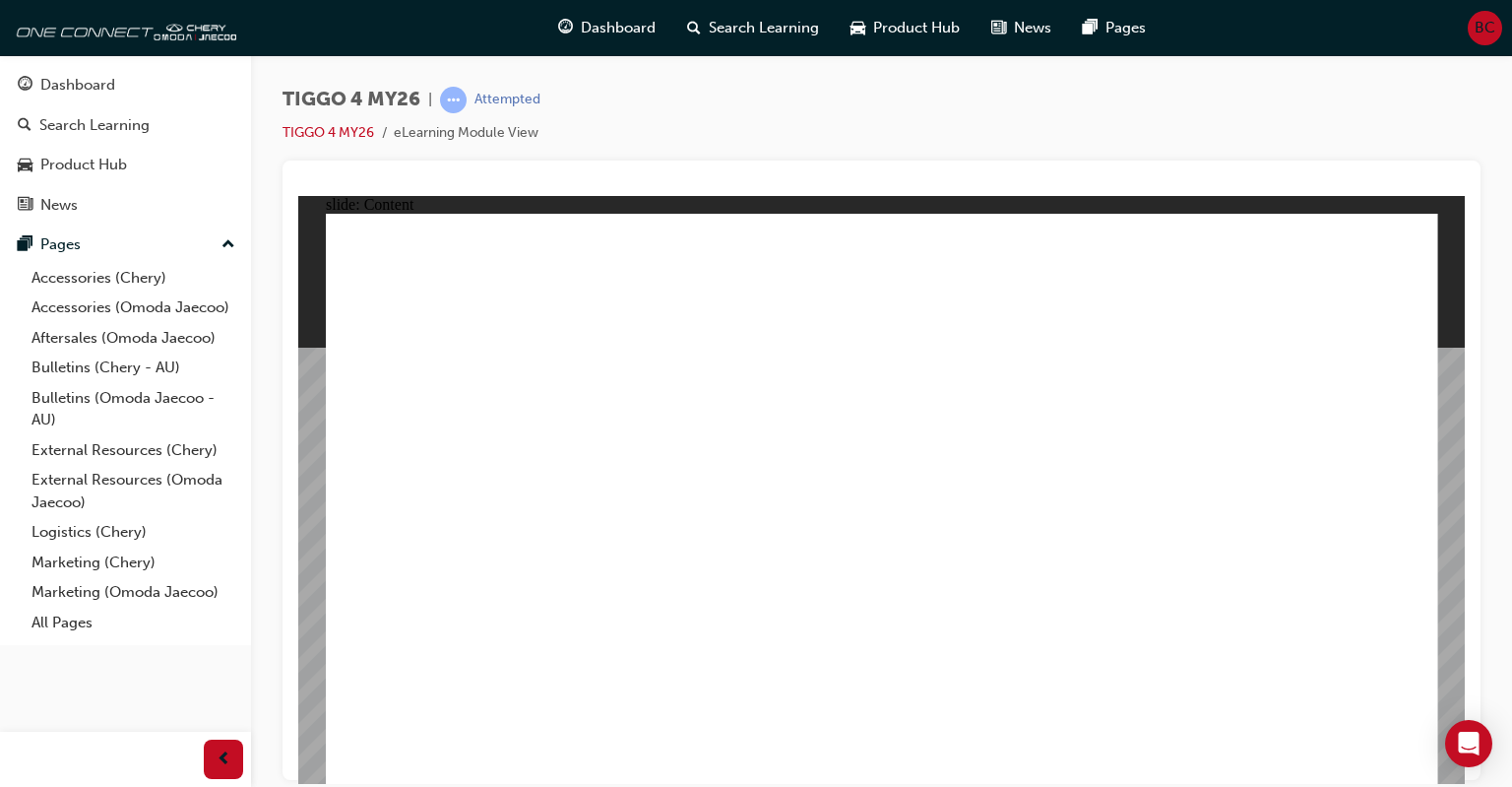 drag, startPoint x: 638, startPoint y: 679, endPoint x: 650, endPoint y: 679, distance: 12 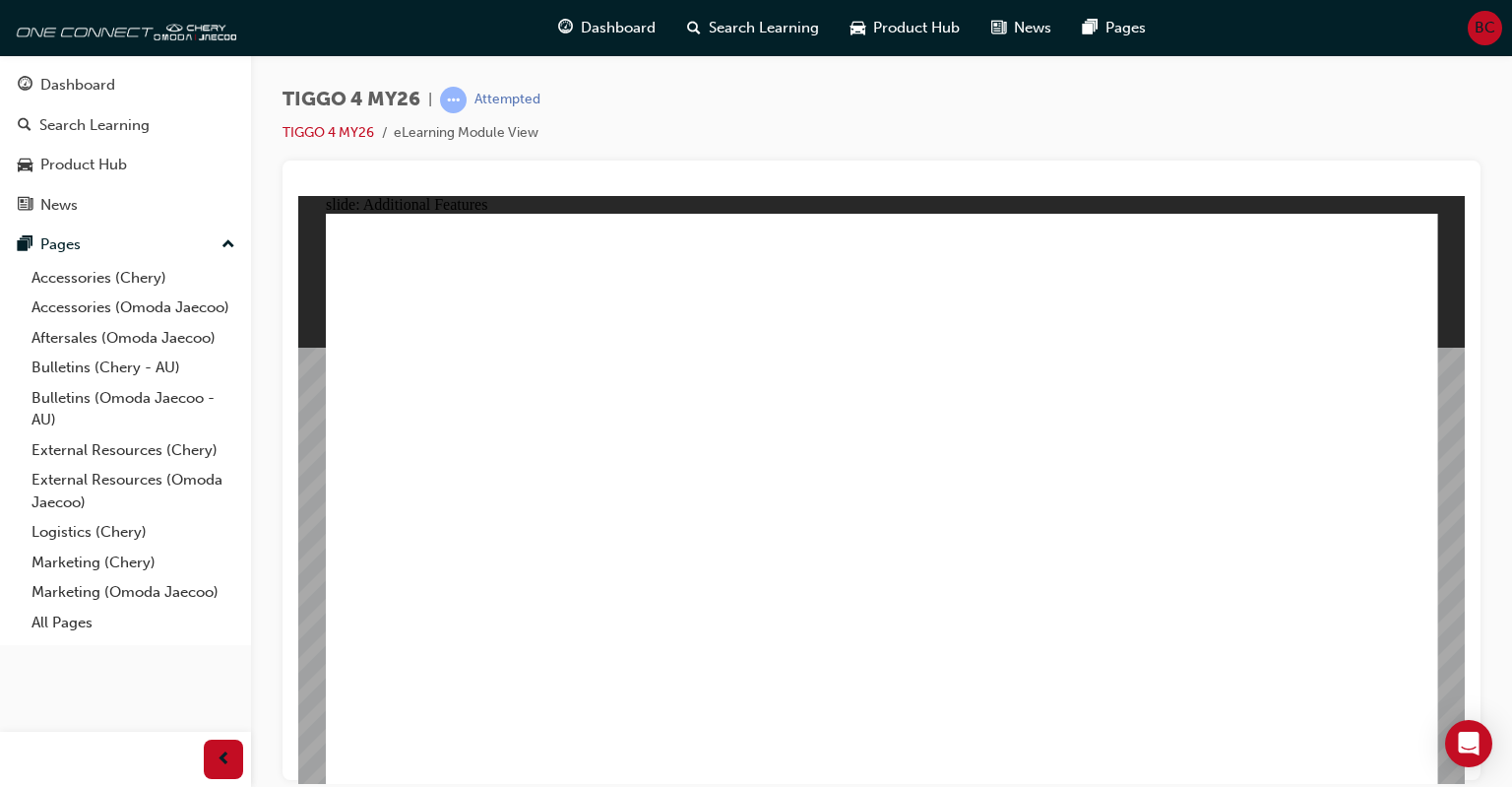 click 